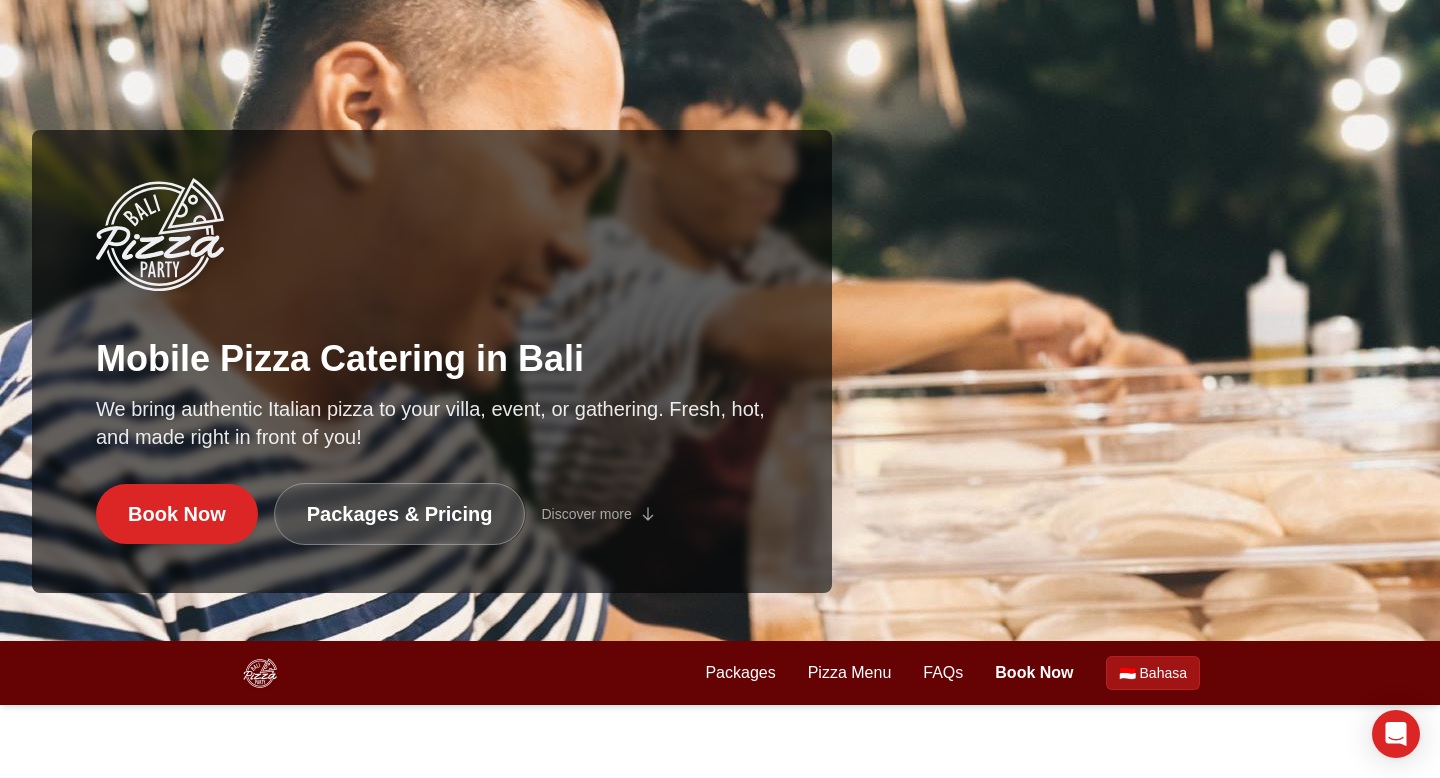 scroll, scrollTop: 158, scrollLeft: 0, axis: vertical 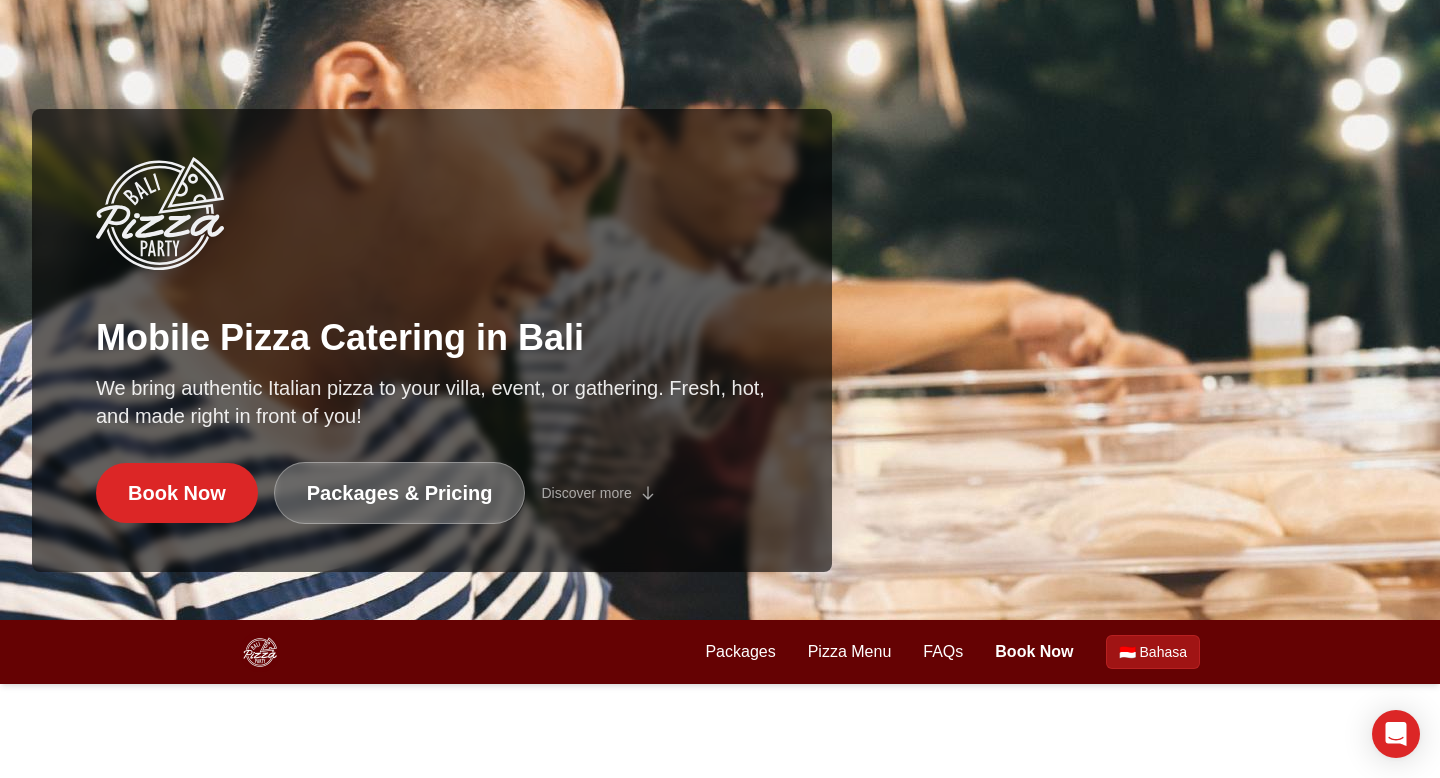 click on "Packages & Pricing" at bounding box center [400, 493] 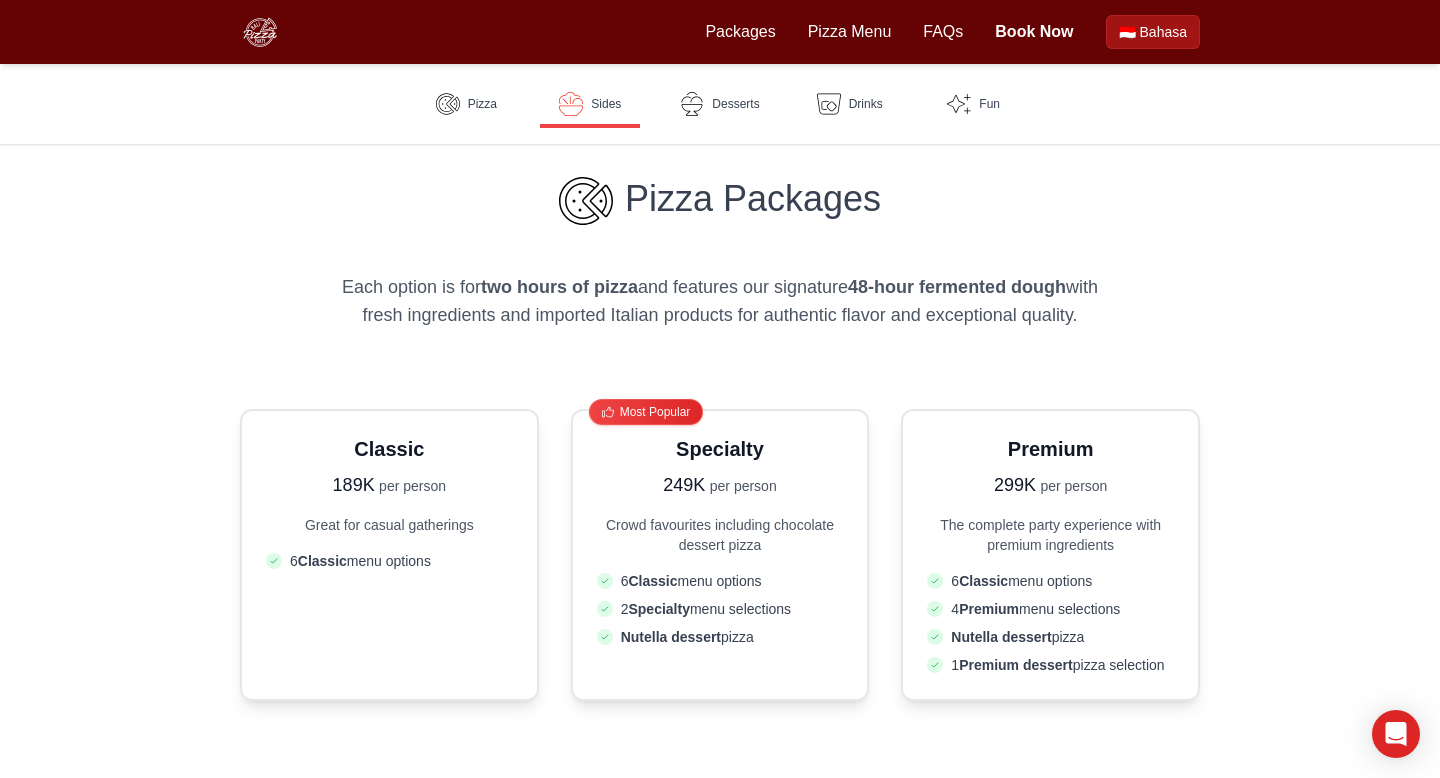 scroll, scrollTop: 0, scrollLeft: 0, axis: both 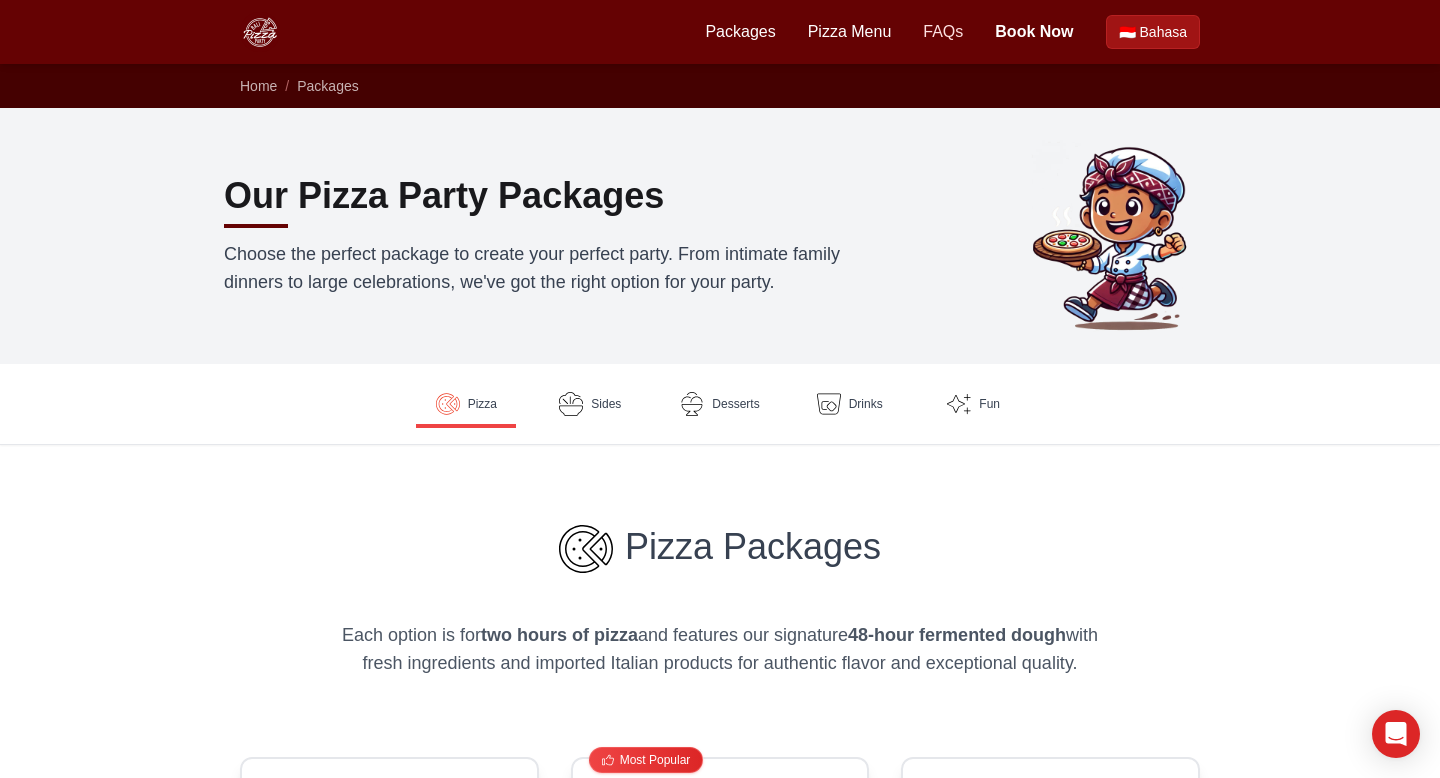 click on "FAQs" at bounding box center [943, 32] 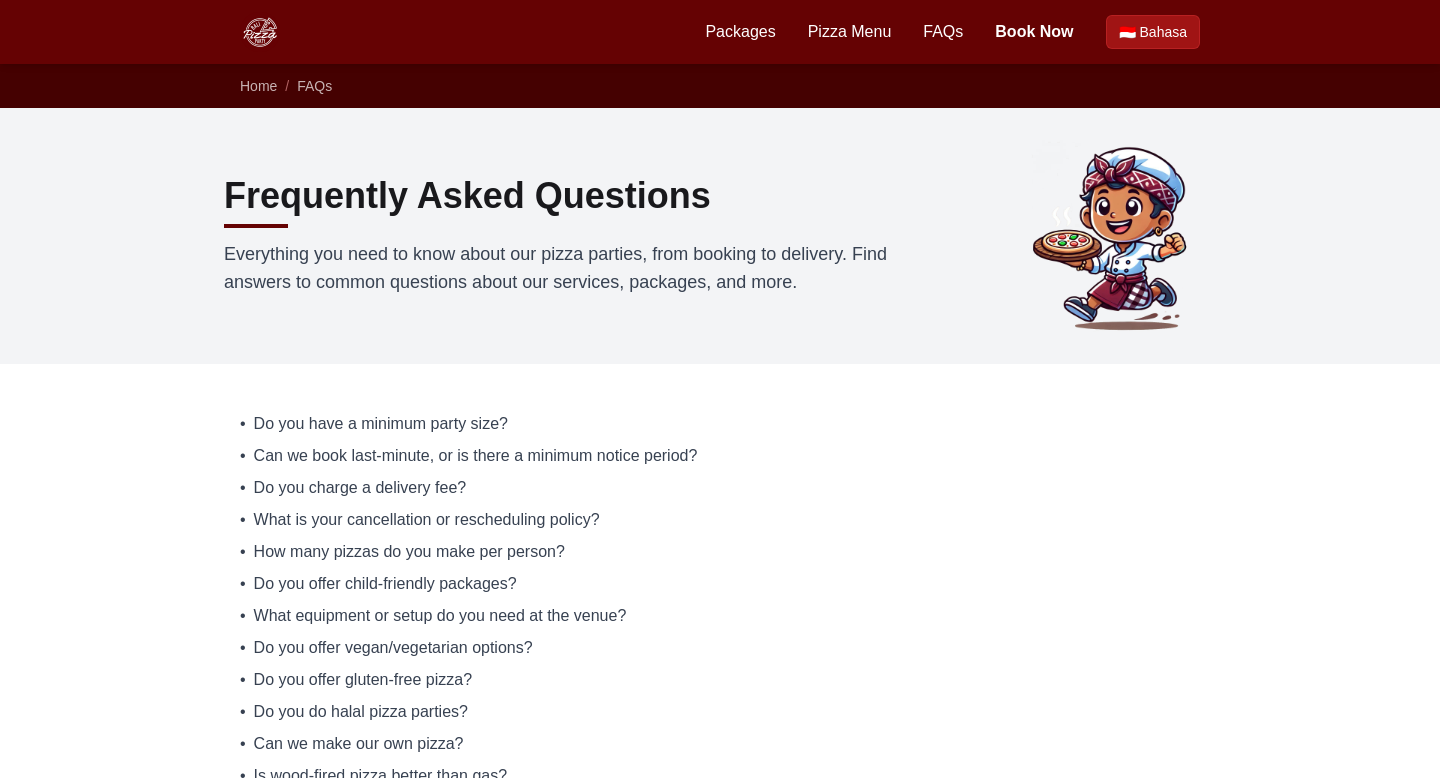 scroll, scrollTop: 0, scrollLeft: 0, axis: both 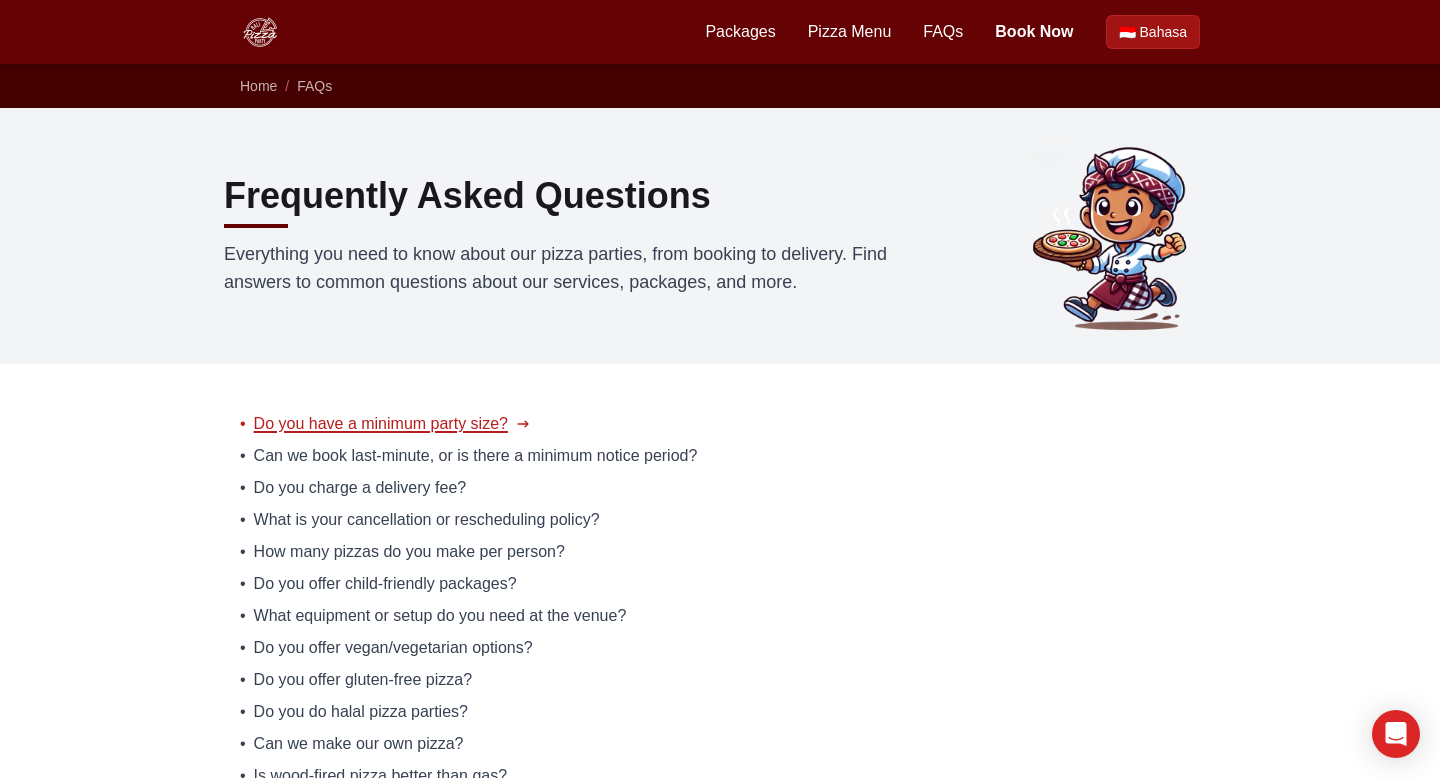 click on "Do you have a minimum party size?" at bounding box center [381, 424] 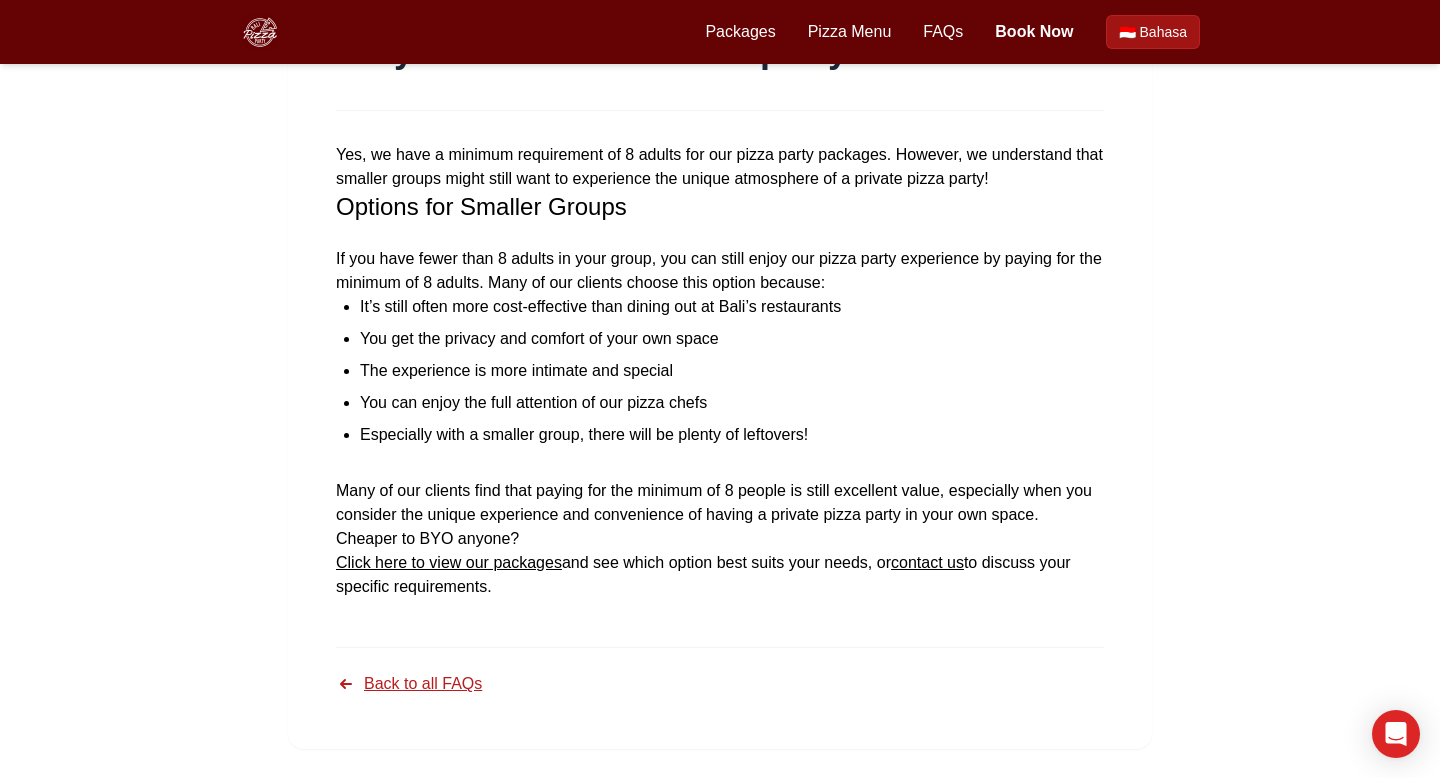 scroll, scrollTop: 229, scrollLeft: 0, axis: vertical 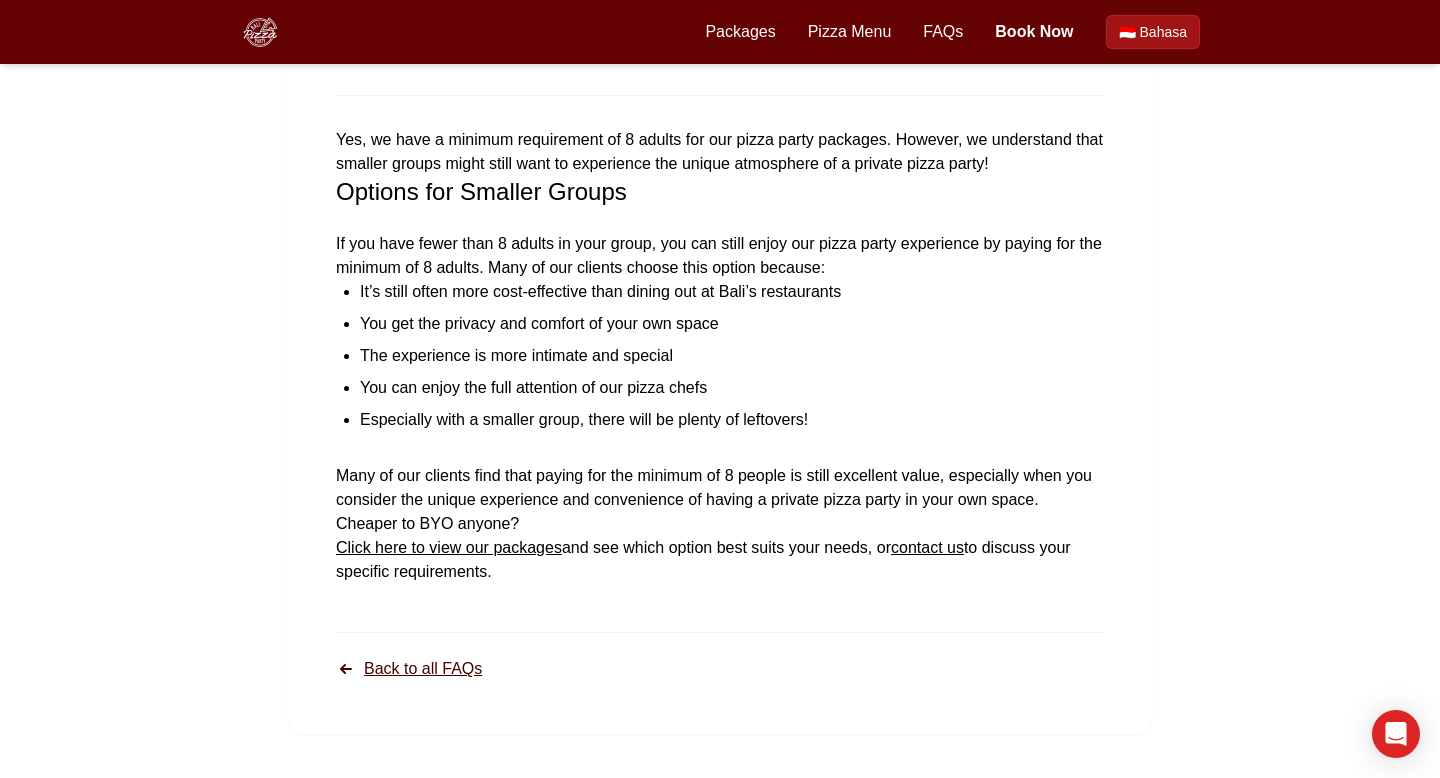 click on "Back to all FAQs" at bounding box center [409, 669] 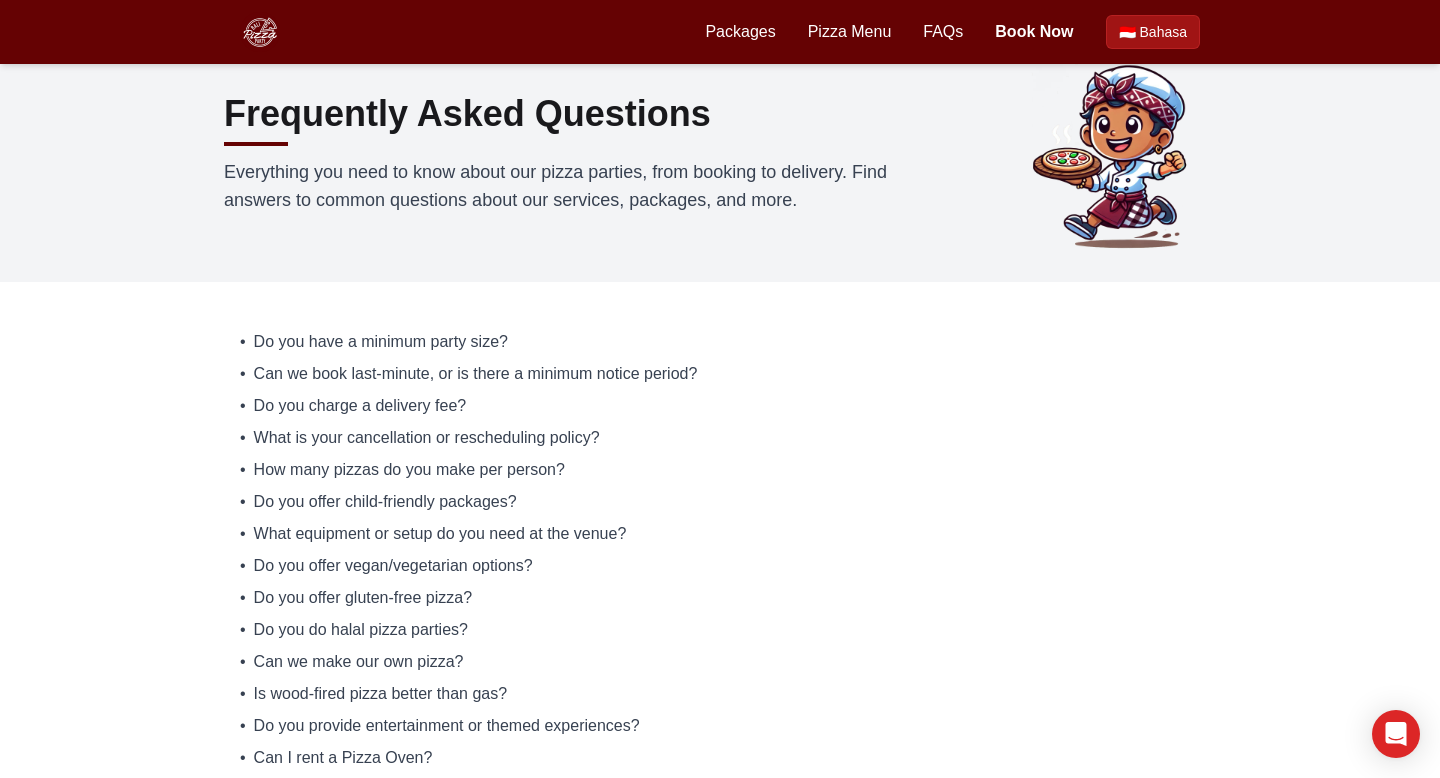 scroll, scrollTop: 86, scrollLeft: 0, axis: vertical 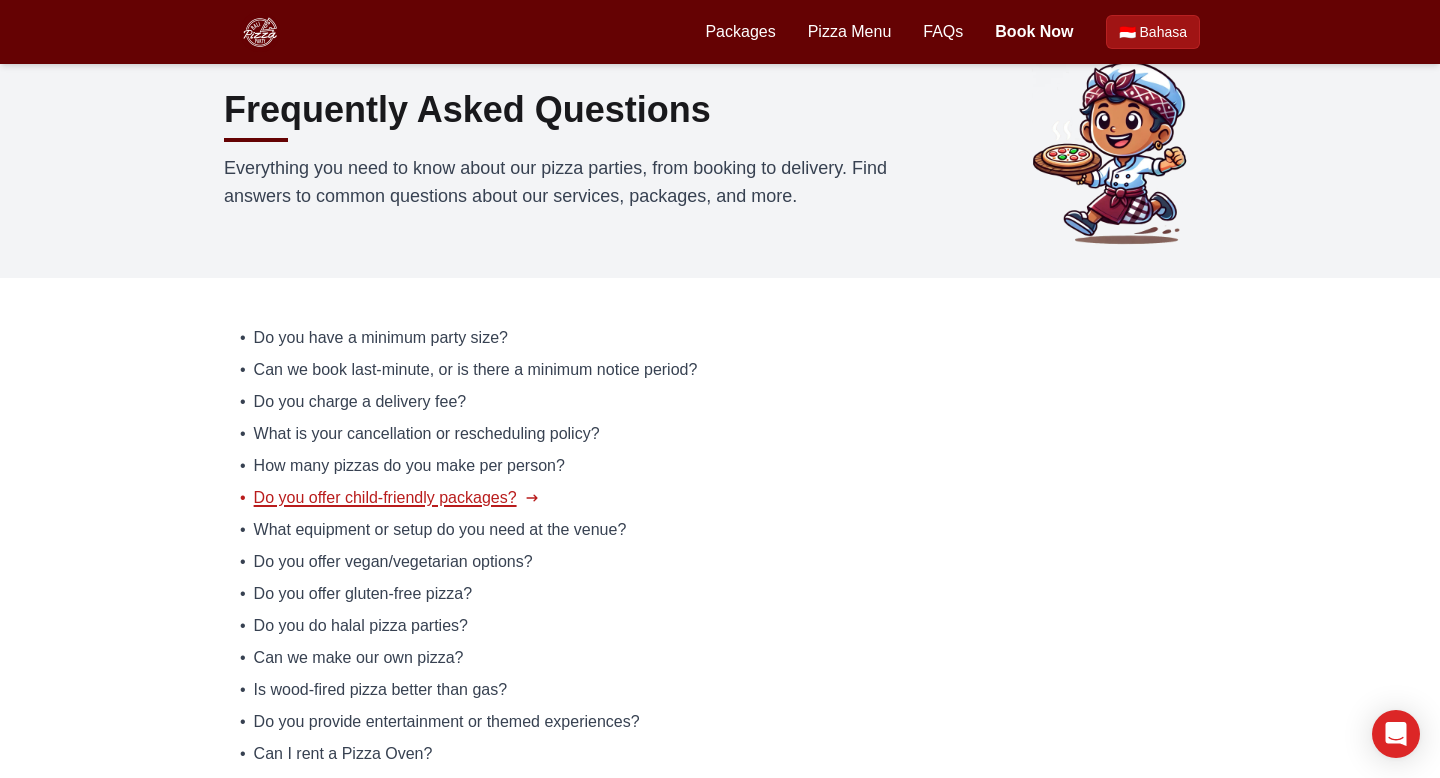 click on "Do you offer child-friendly packages?" at bounding box center [385, 498] 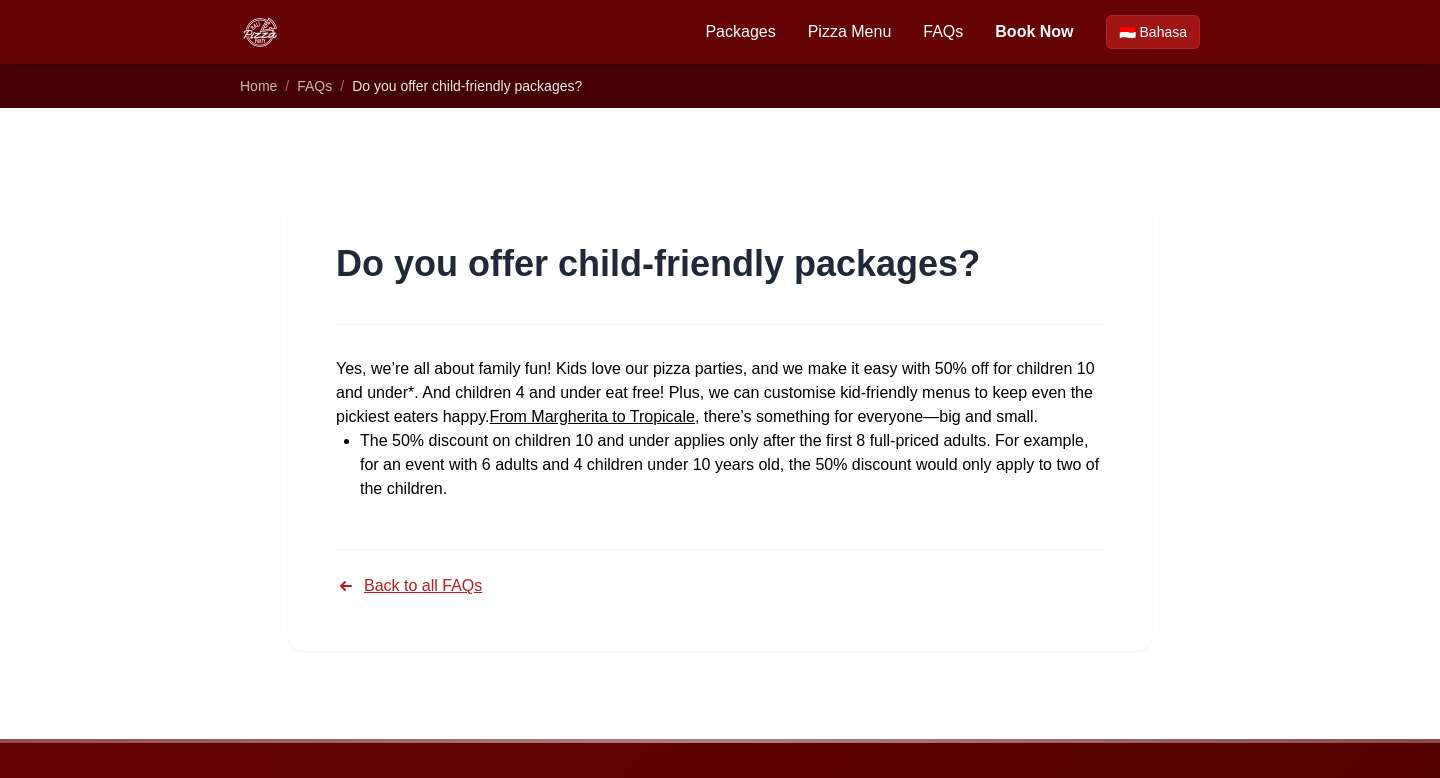 scroll, scrollTop: 0, scrollLeft: 0, axis: both 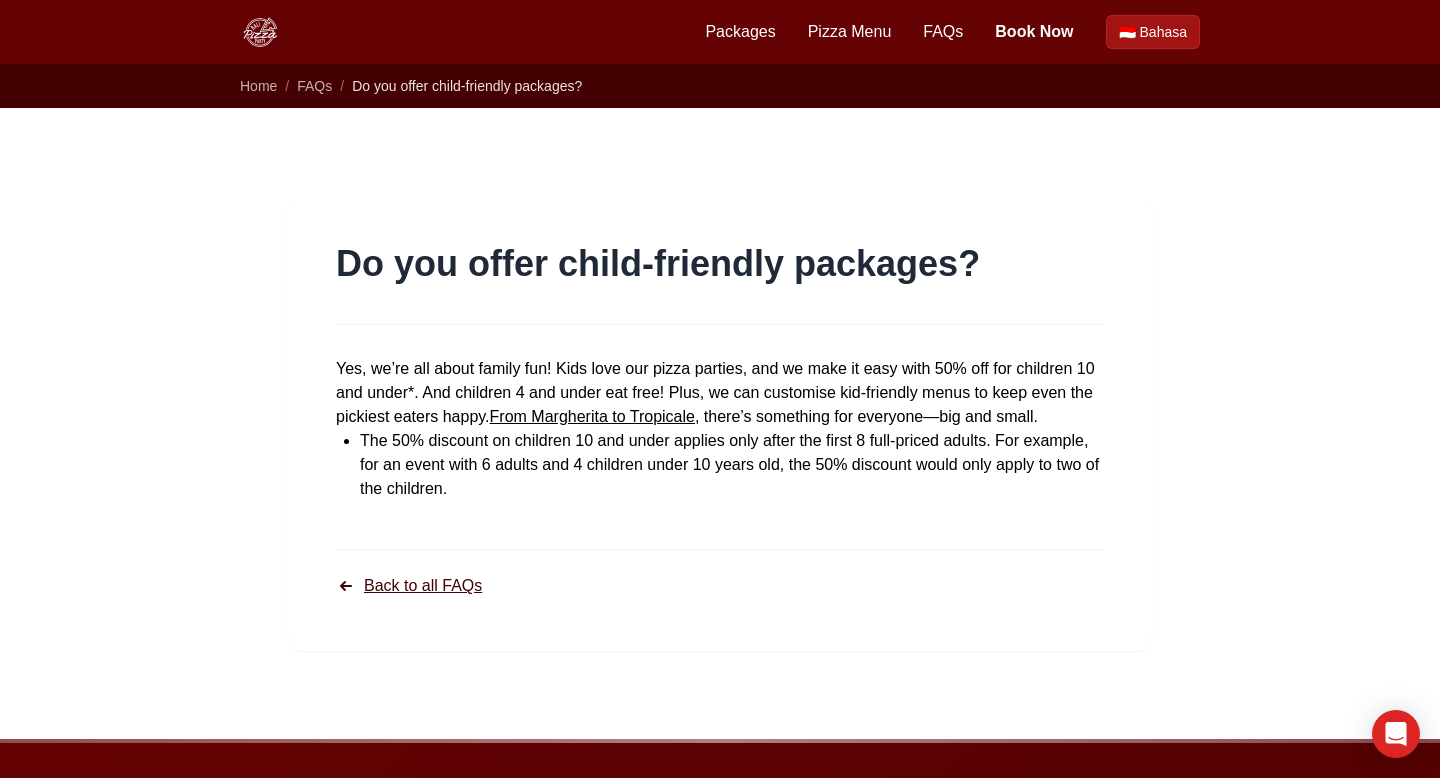 click on "Back to all FAQs" at bounding box center (409, 586) 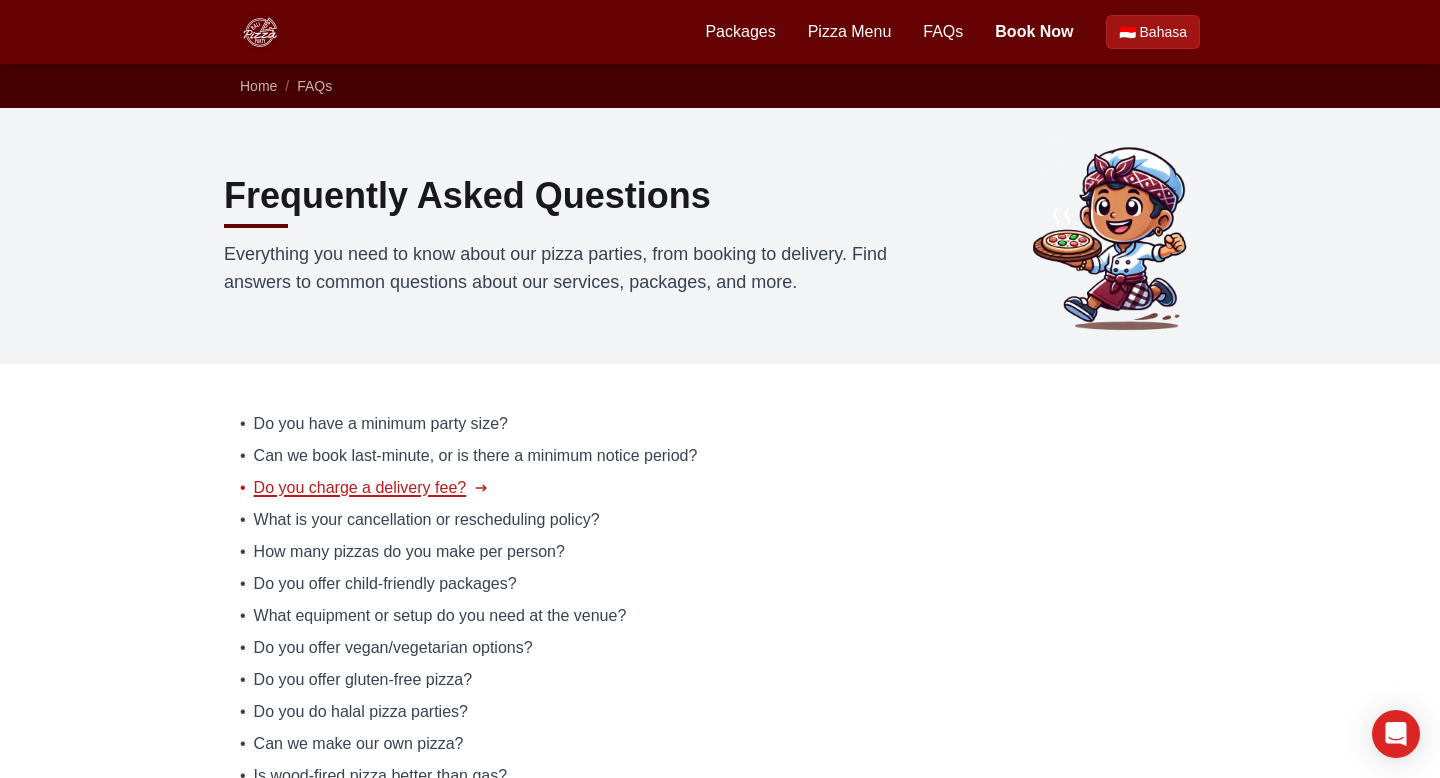 scroll, scrollTop: 0, scrollLeft: 0, axis: both 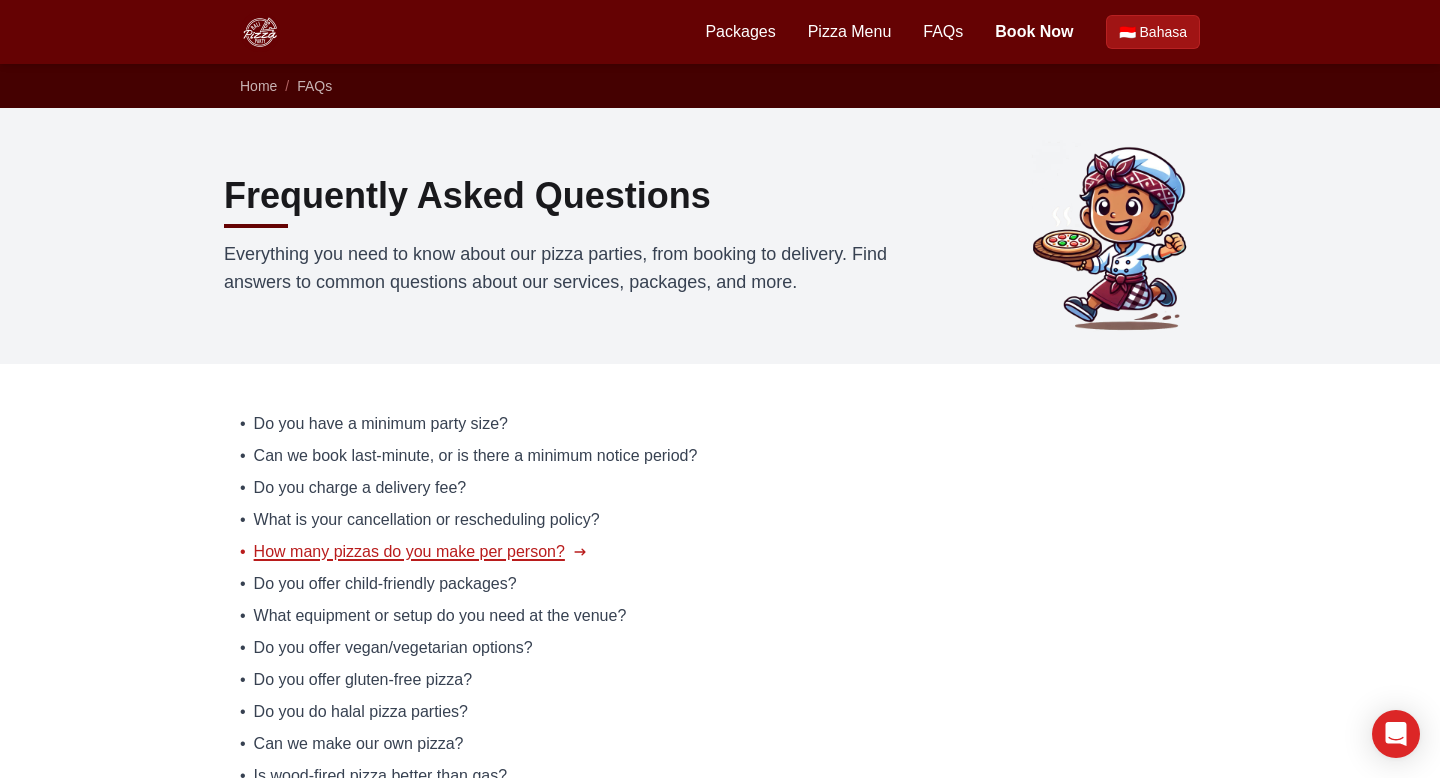 click on "How many pizzas do you make per person?" at bounding box center [409, 552] 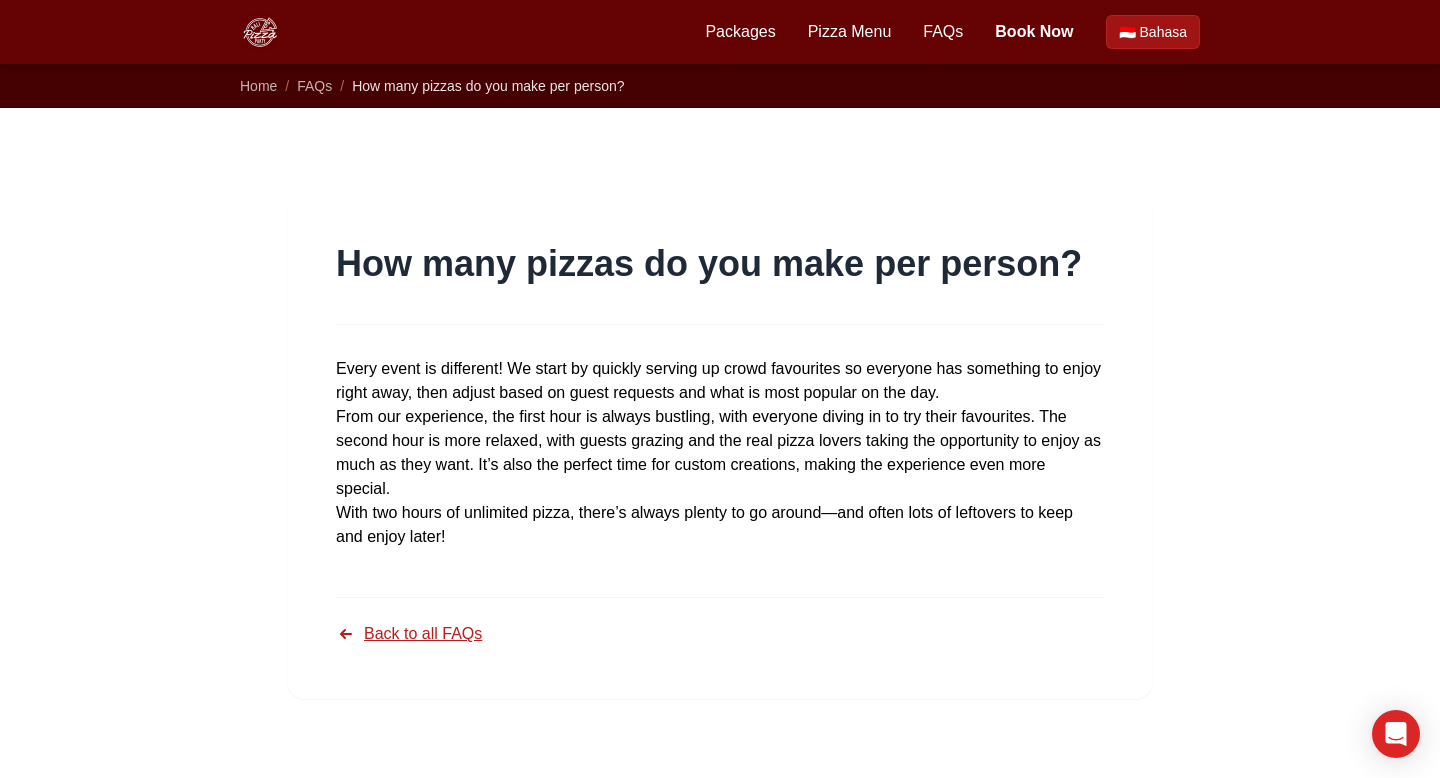 scroll, scrollTop: 0, scrollLeft: 0, axis: both 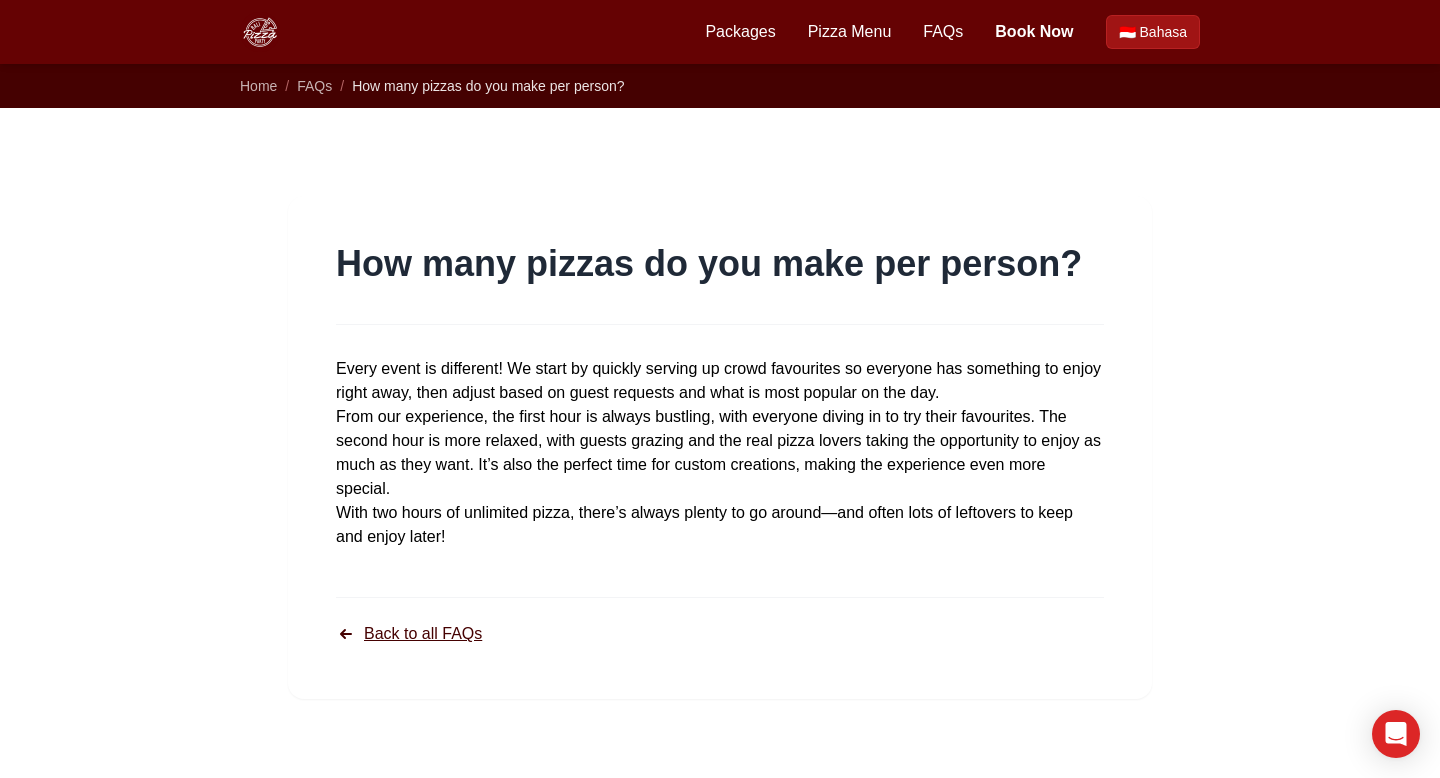 click on "Back to all FAQs" at bounding box center [409, 634] 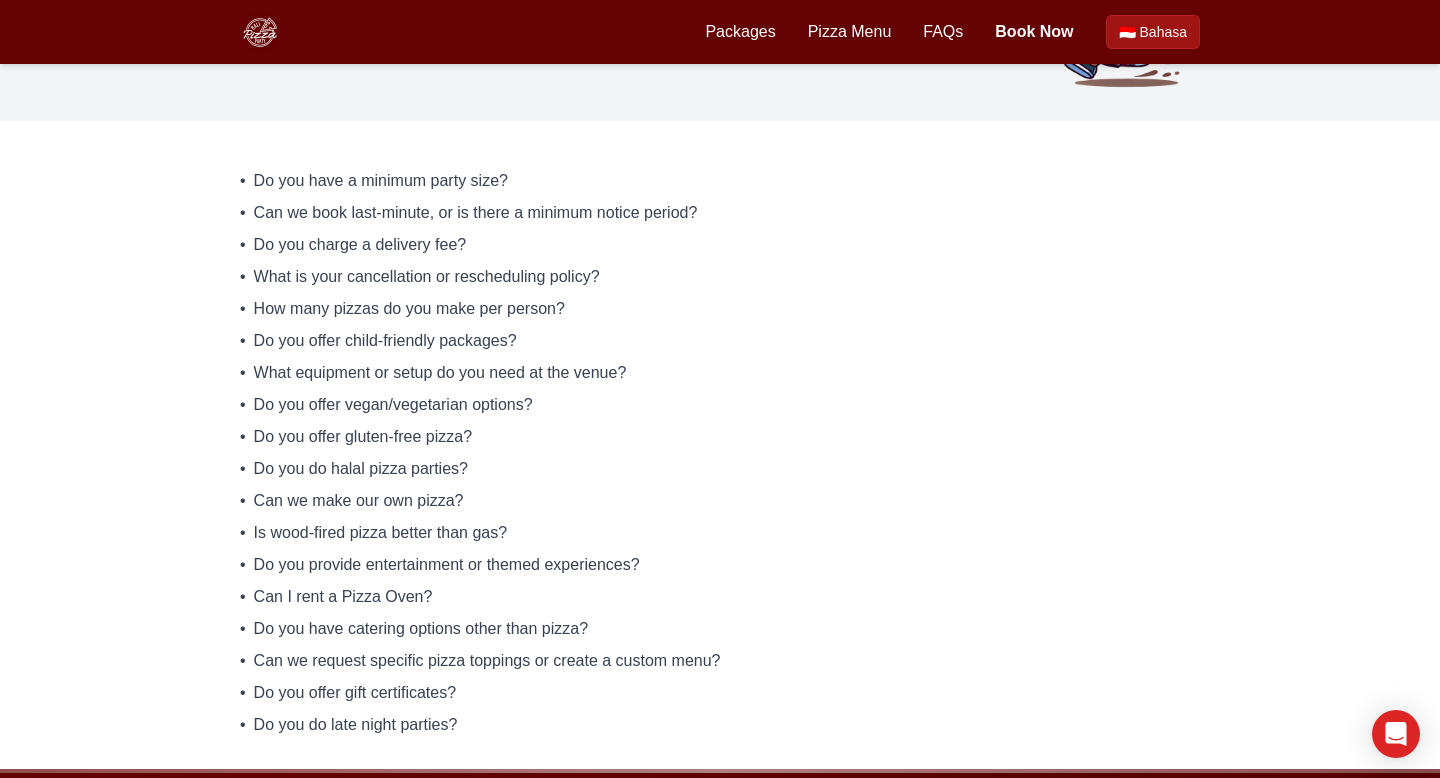 scroll, scrollTop: 256, scrollLeft: 0, axis: vertical 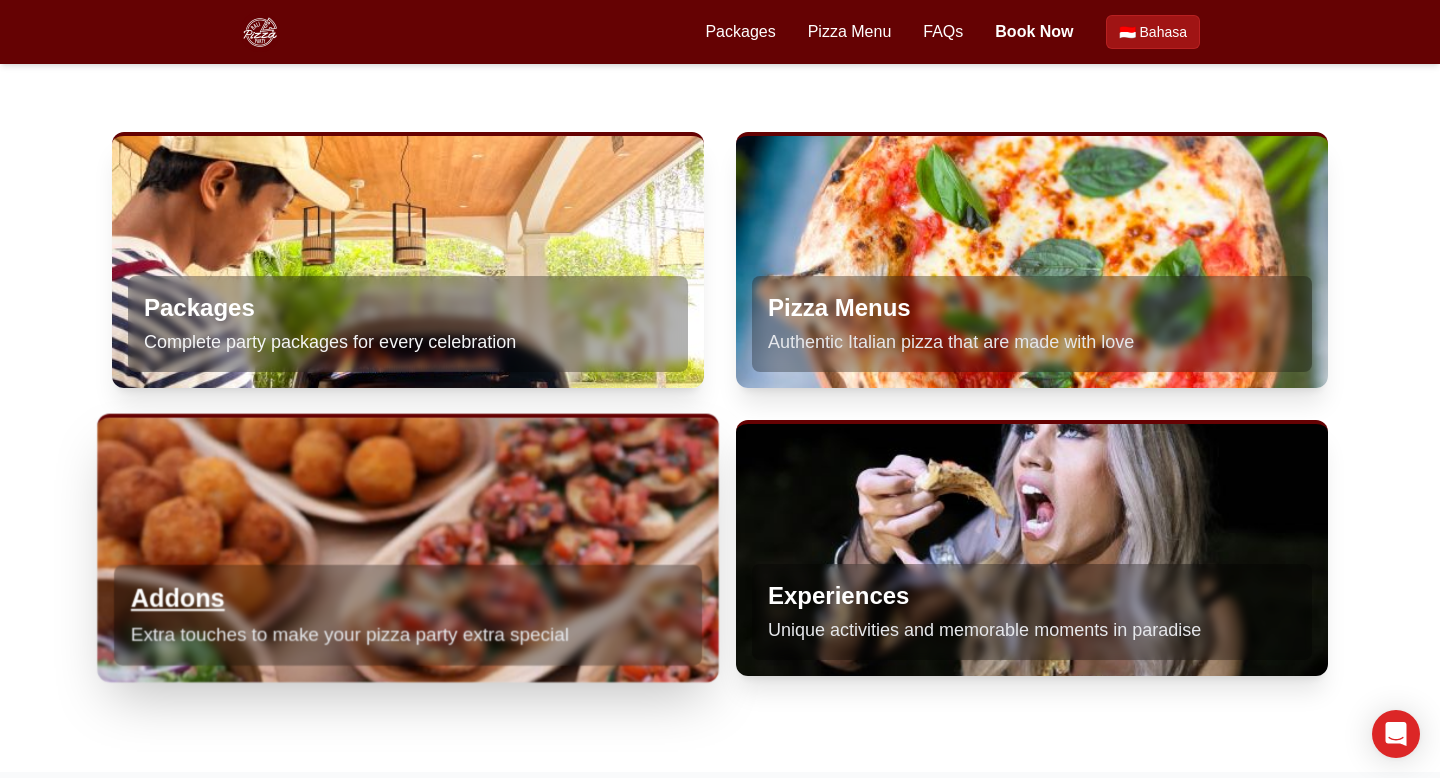 click on "Addons" at bounding box center (408, 599) 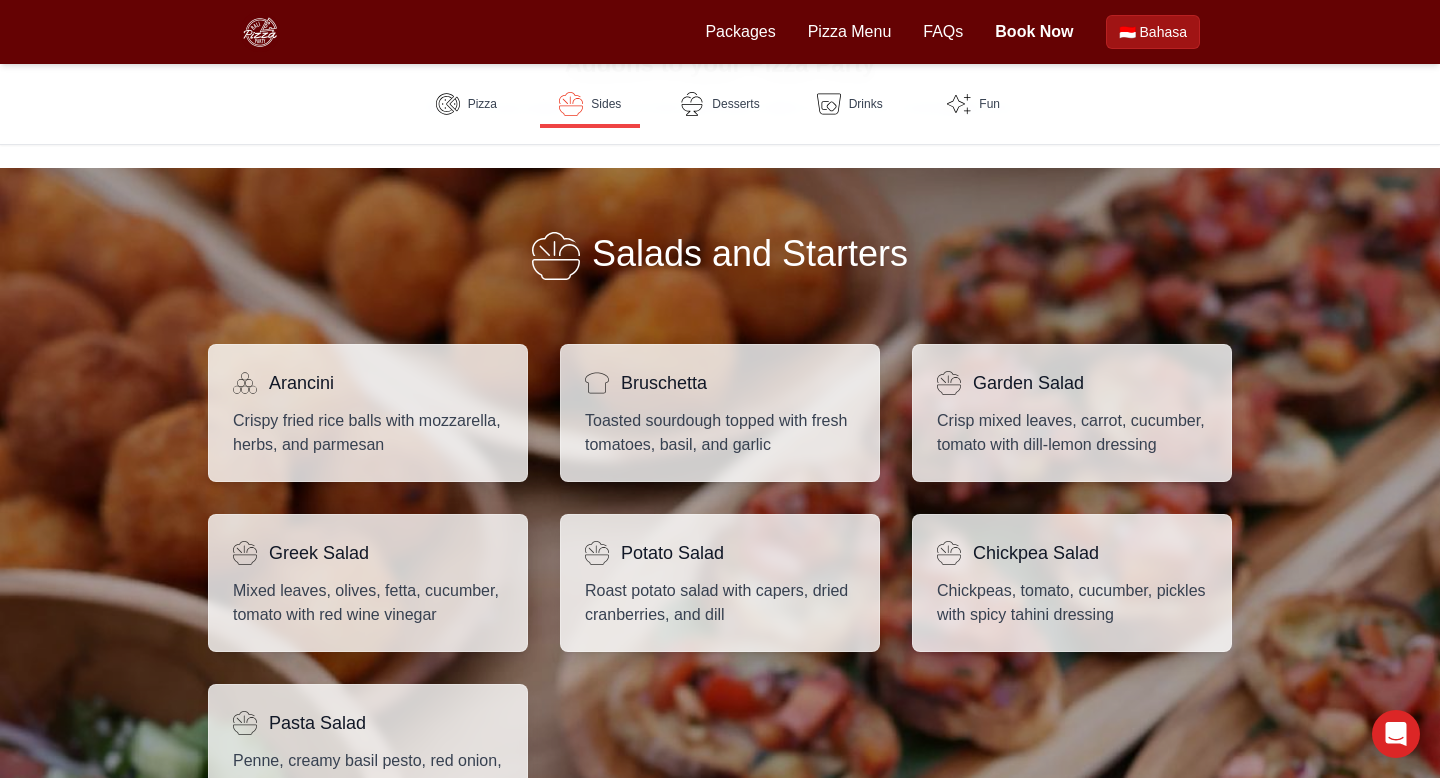 scroll, scrollTop: 1177, scrollLeft: 0, axis: vertical 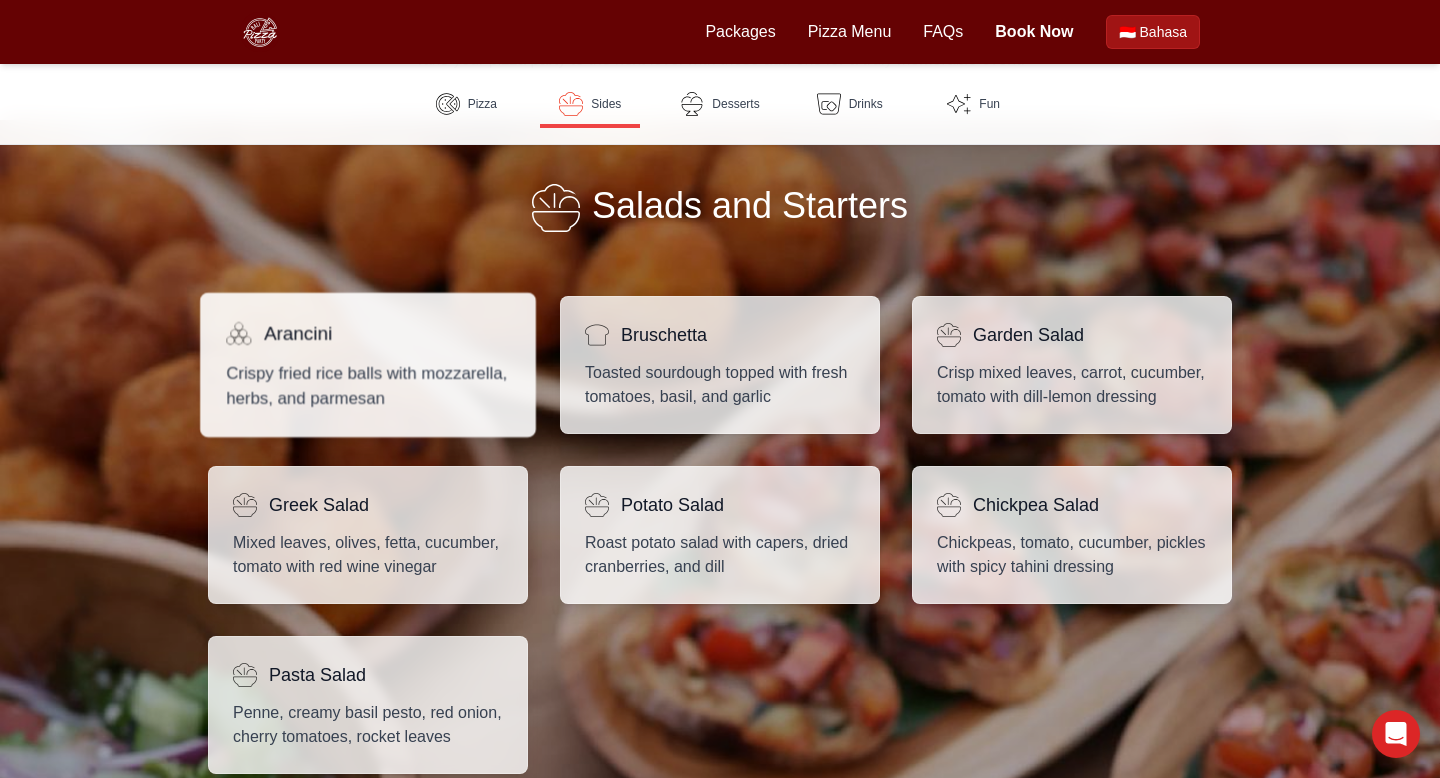 click on "Arancini
Crispy fried rice balls with mozzarella, herbs, and parmesan" at bounding box center [368, 365] 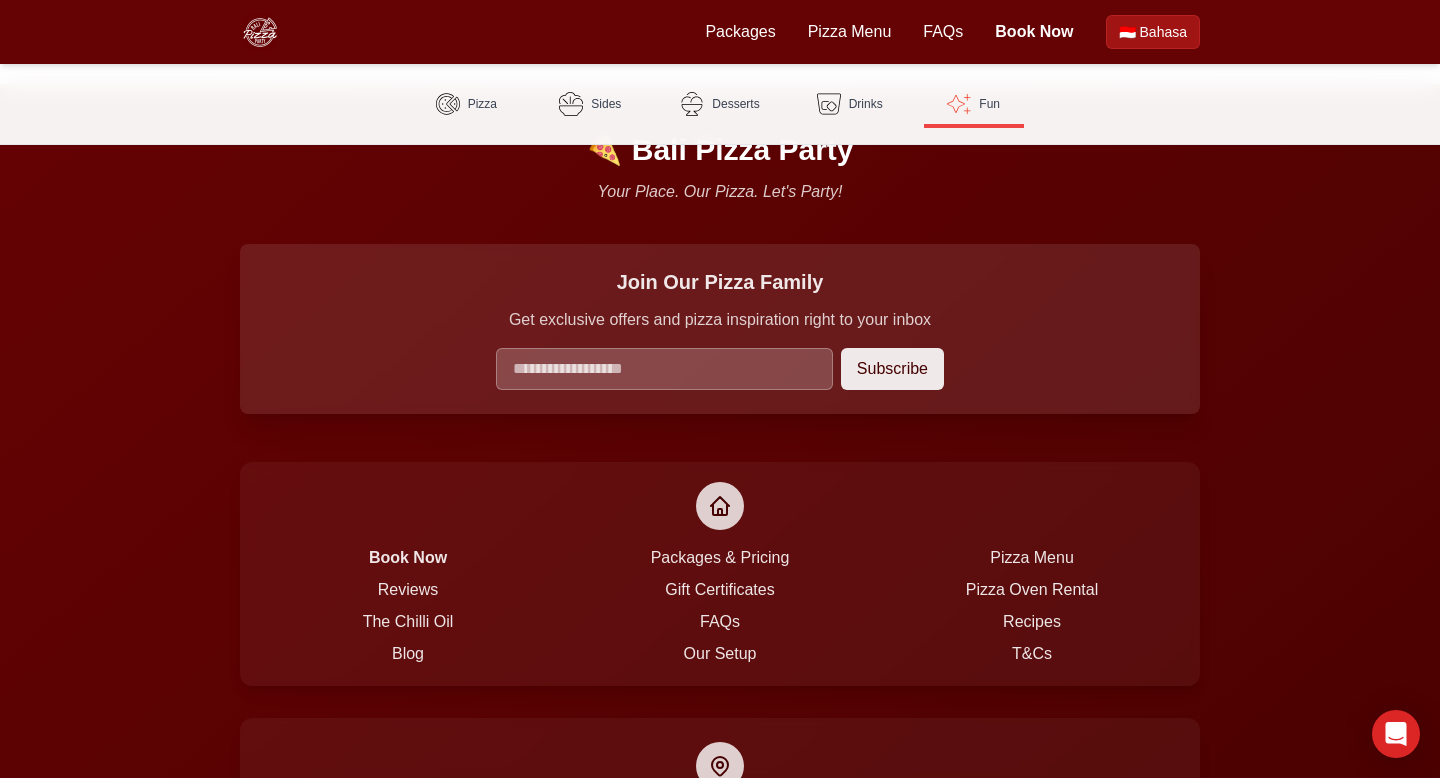 scroll, scrollTop: 4498, scrollLeft: 0, axis: vertical 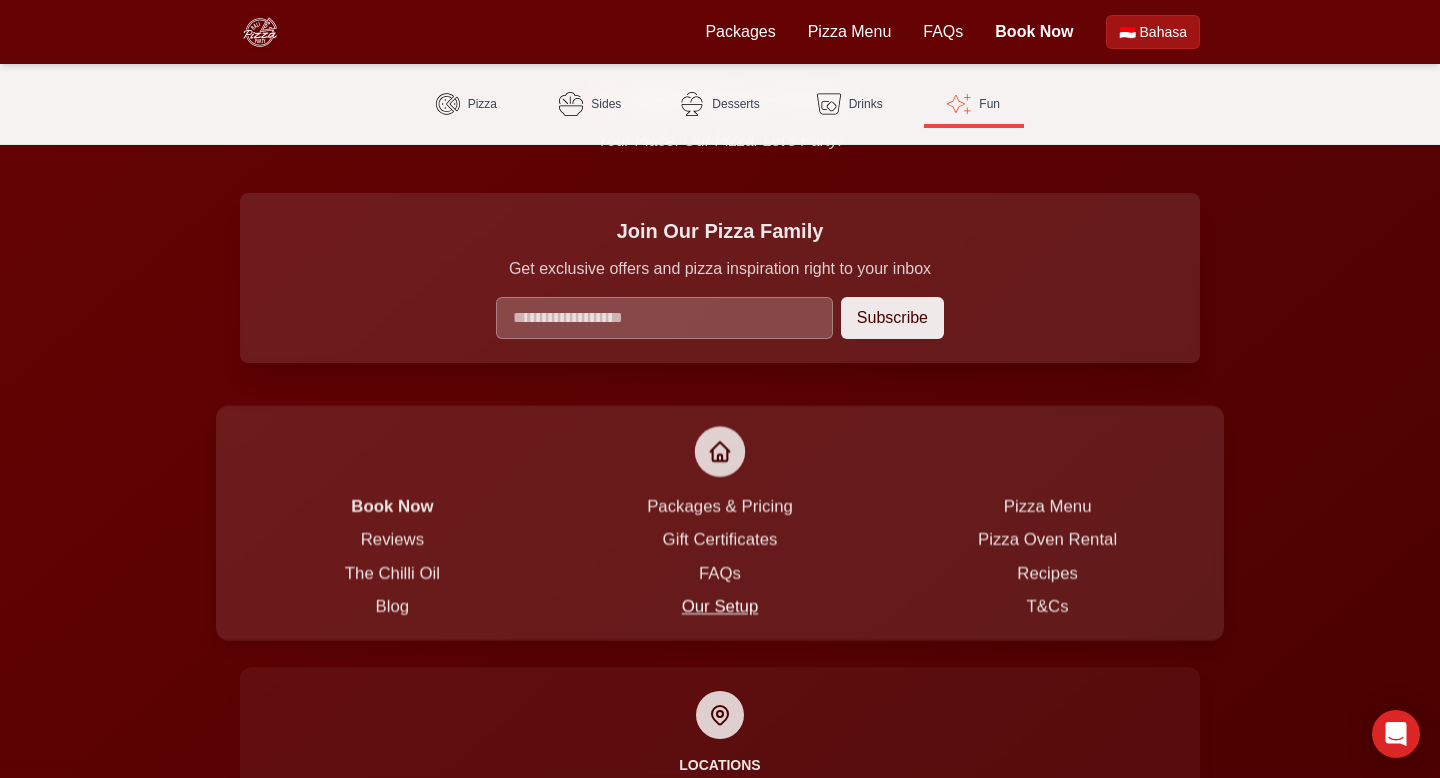 click on "Our Setup" at bounding box center (720, 607) 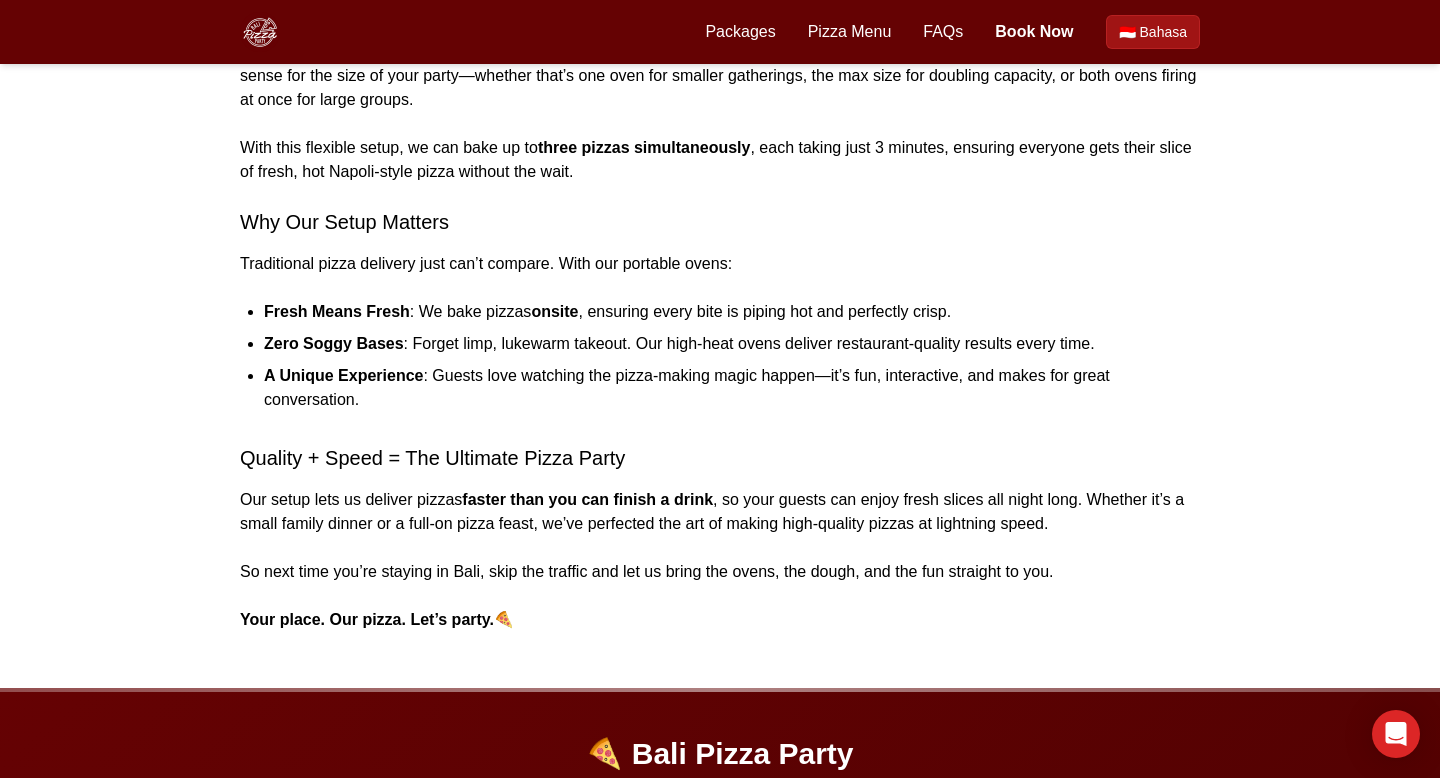 scroll, scrollTop: 1370, scrollLeft: 0, axis: vertical 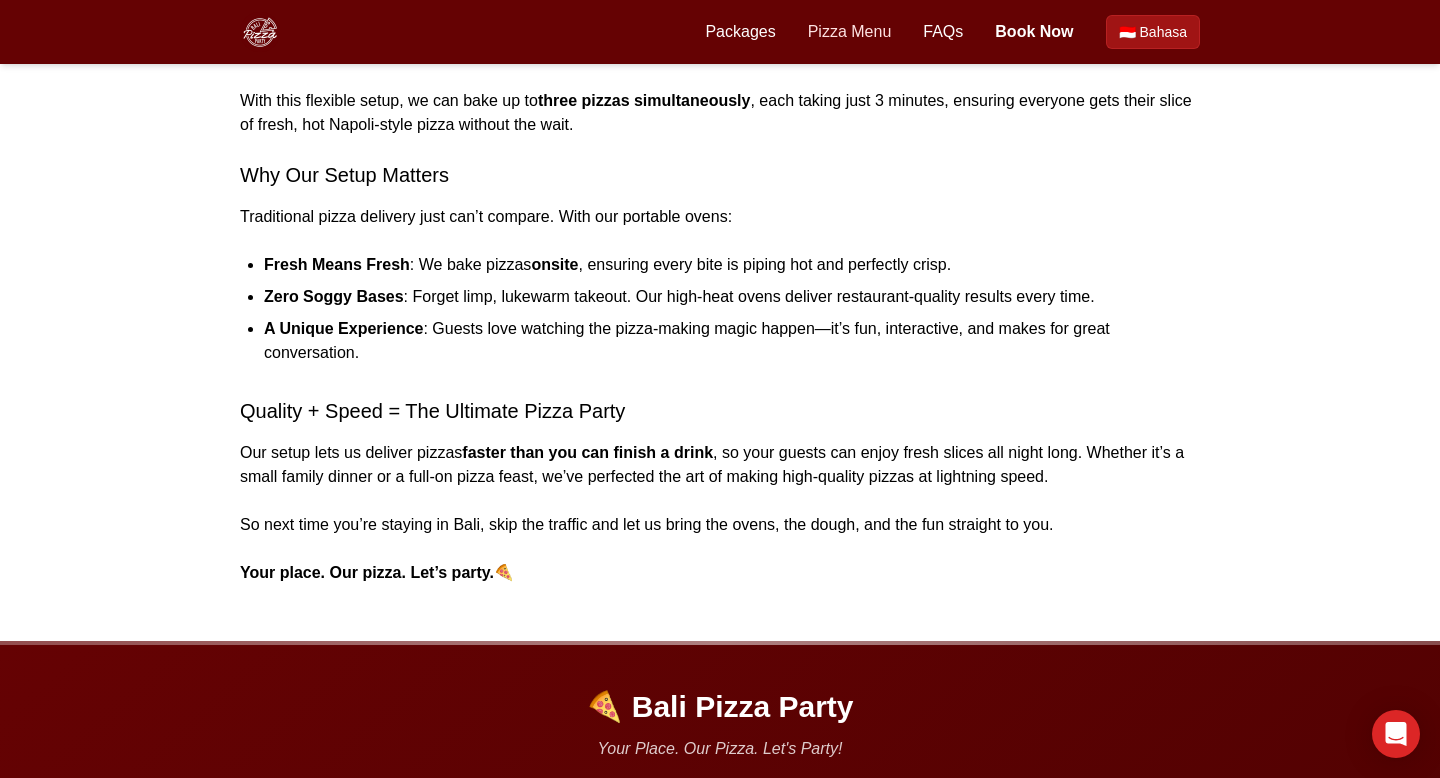 click on "Pizza Menu" at bounding box center (850, 32) 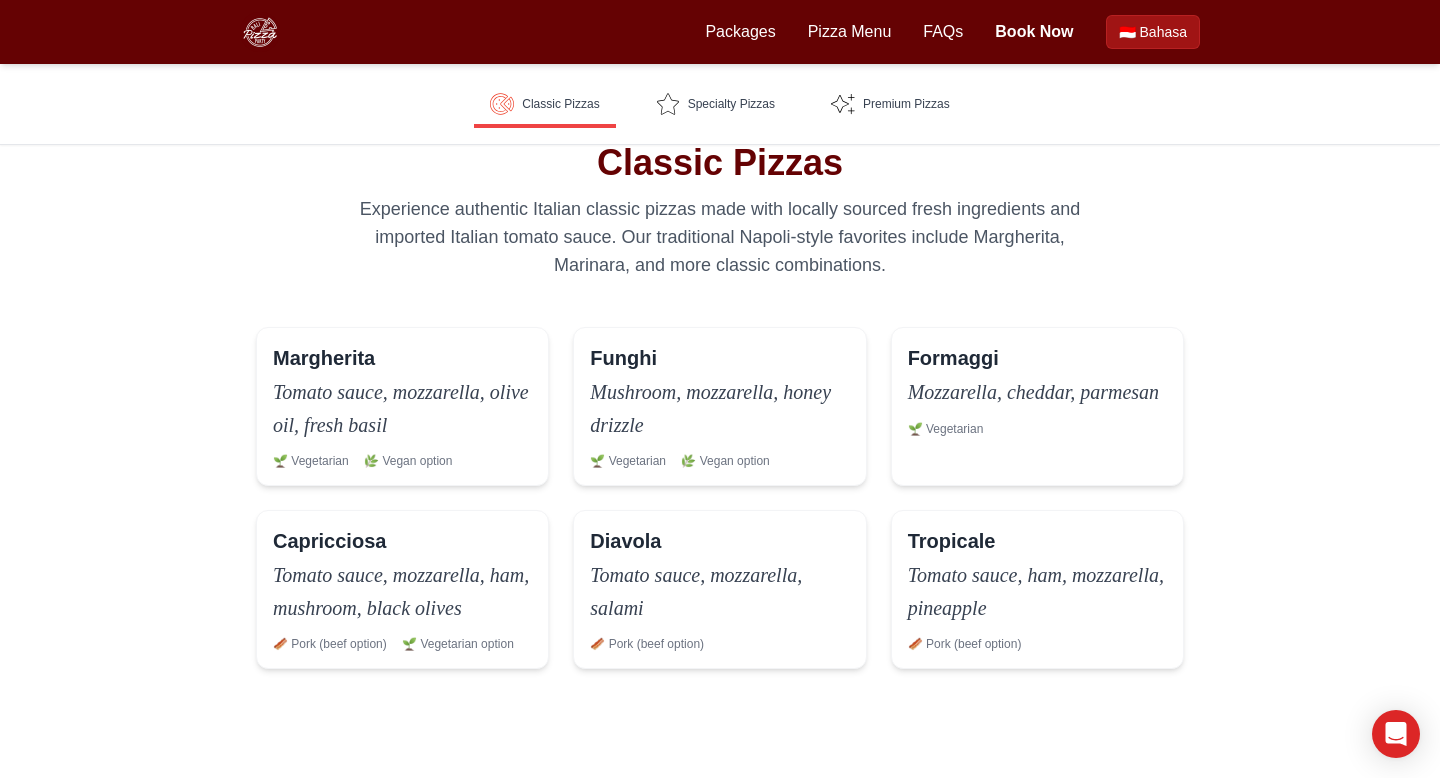 scroll, scrollTop: 399, scrollLeft: 0, axis: vertical 